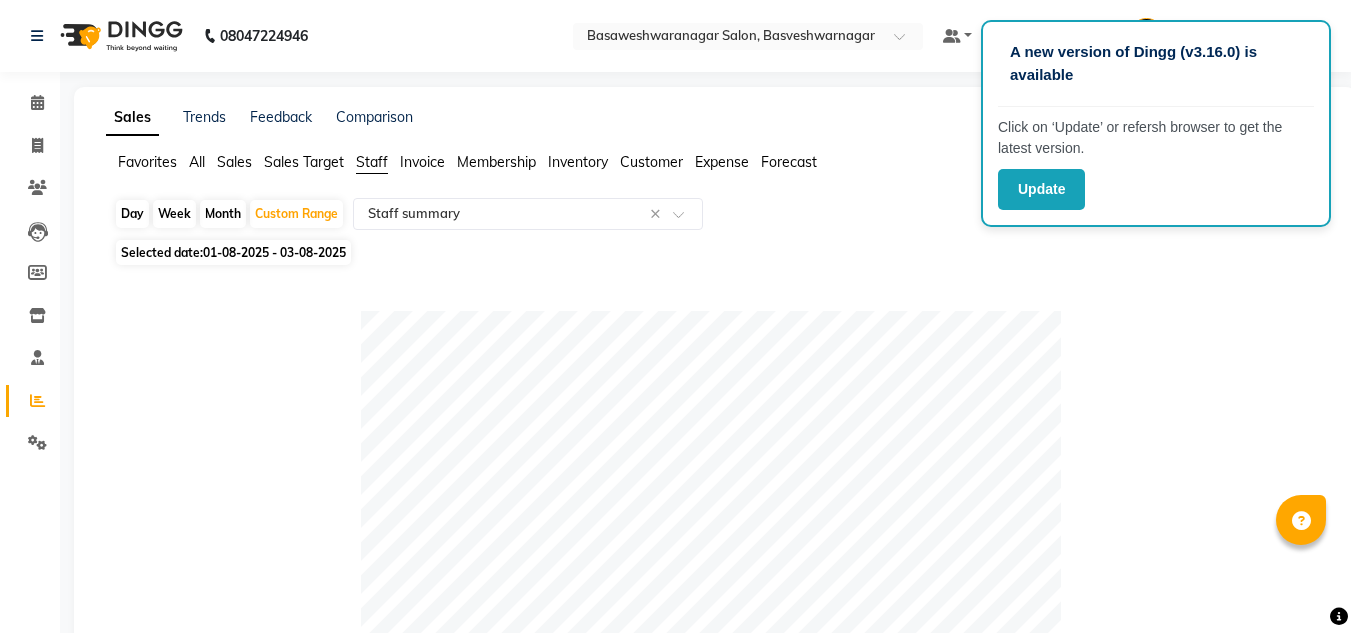 select on "full_report" 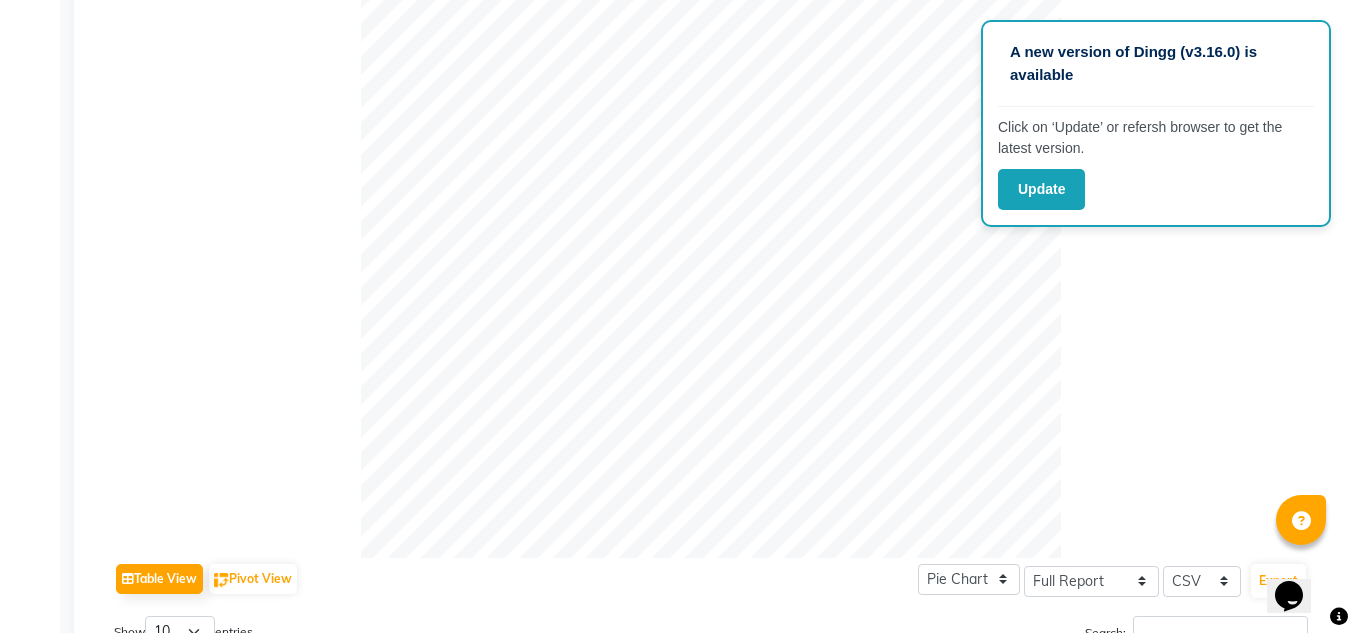 scroll, scrollTop: 0, scrollLeft: 0, axis: both 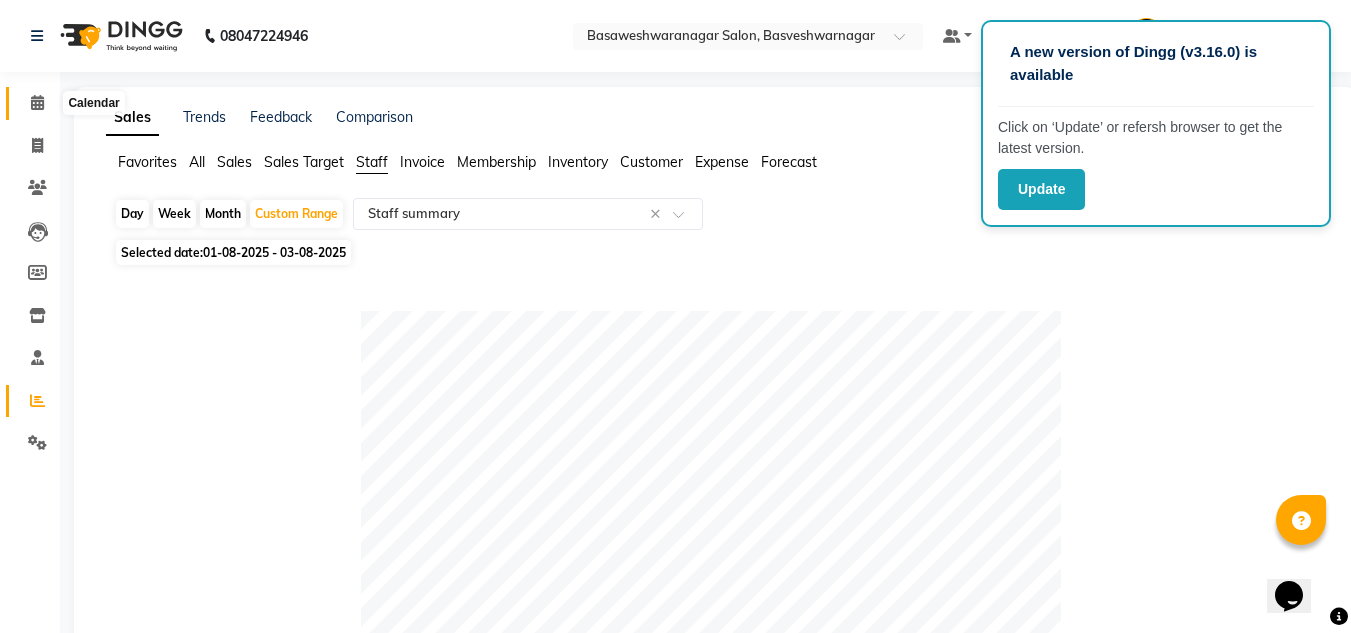 click 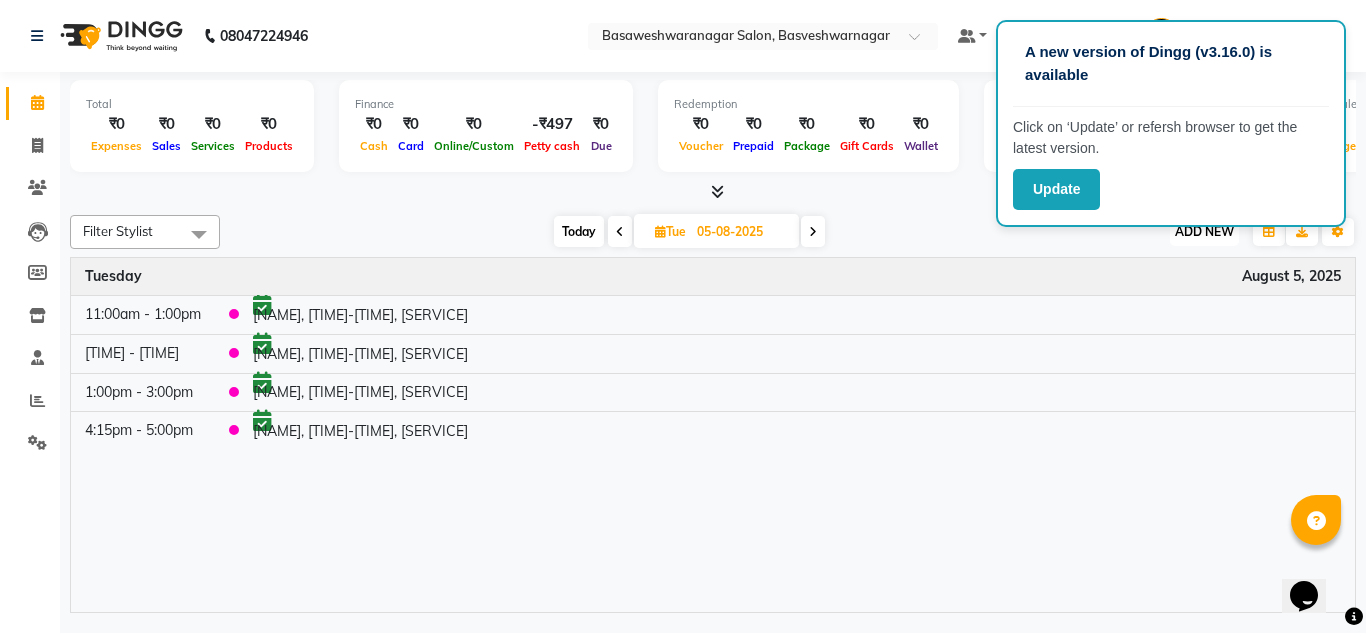 click on "ADD NEW" at bounding box center [1204, 231] 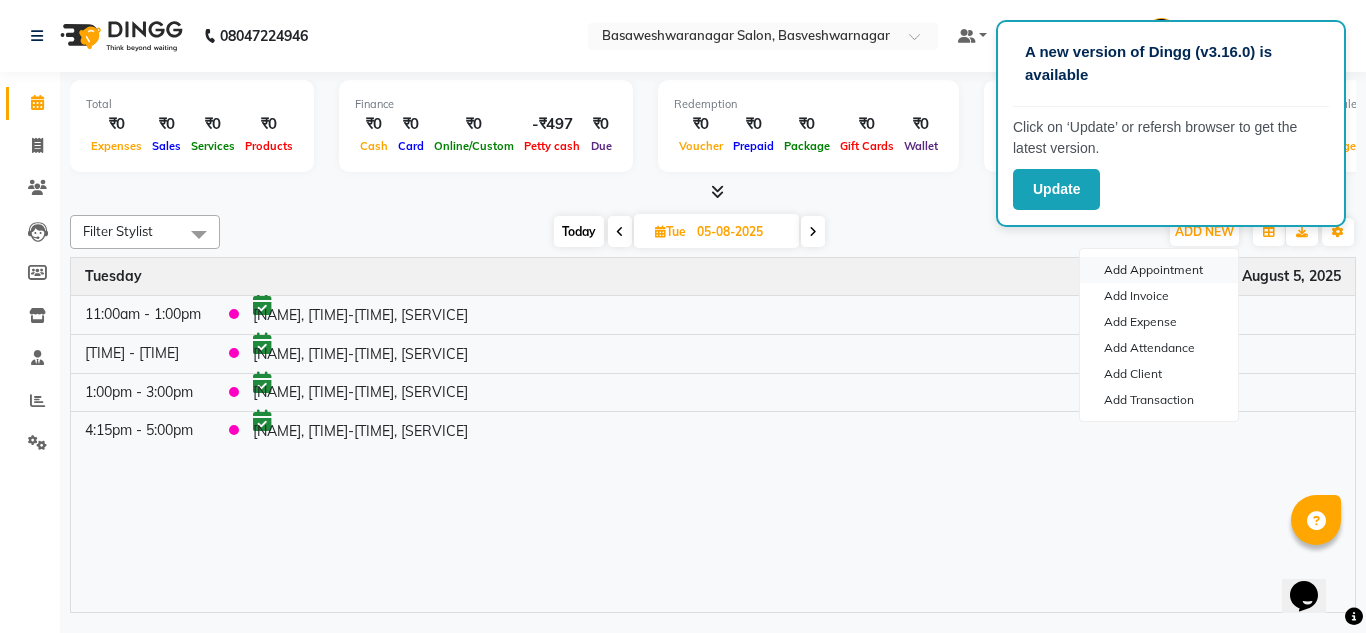 click on "Add Appointment" at bounding box center [1159, 270] 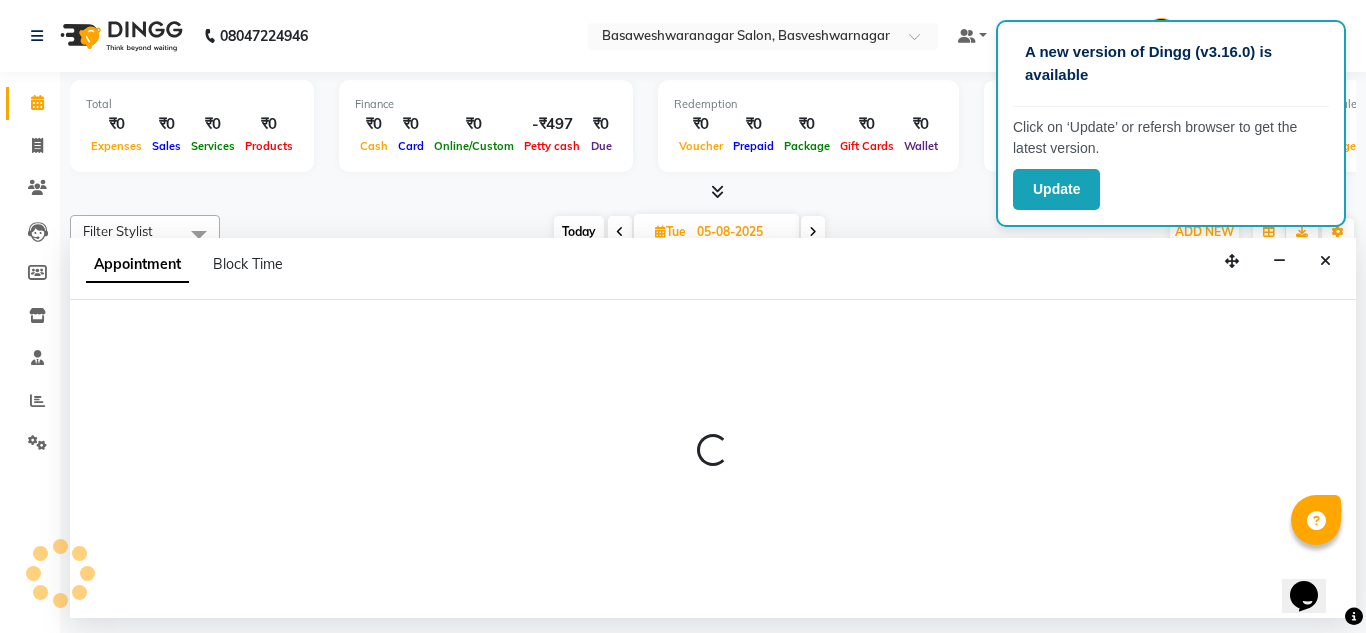 select on "540" 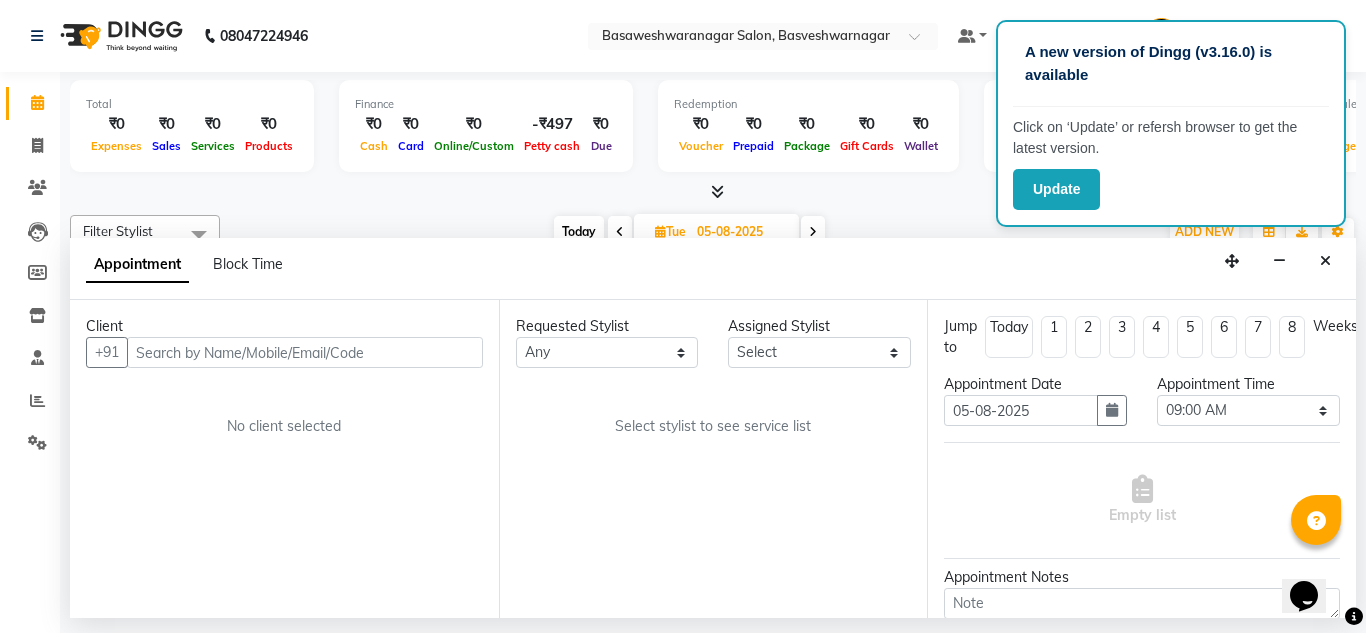 click at bounding box center (305, 352) 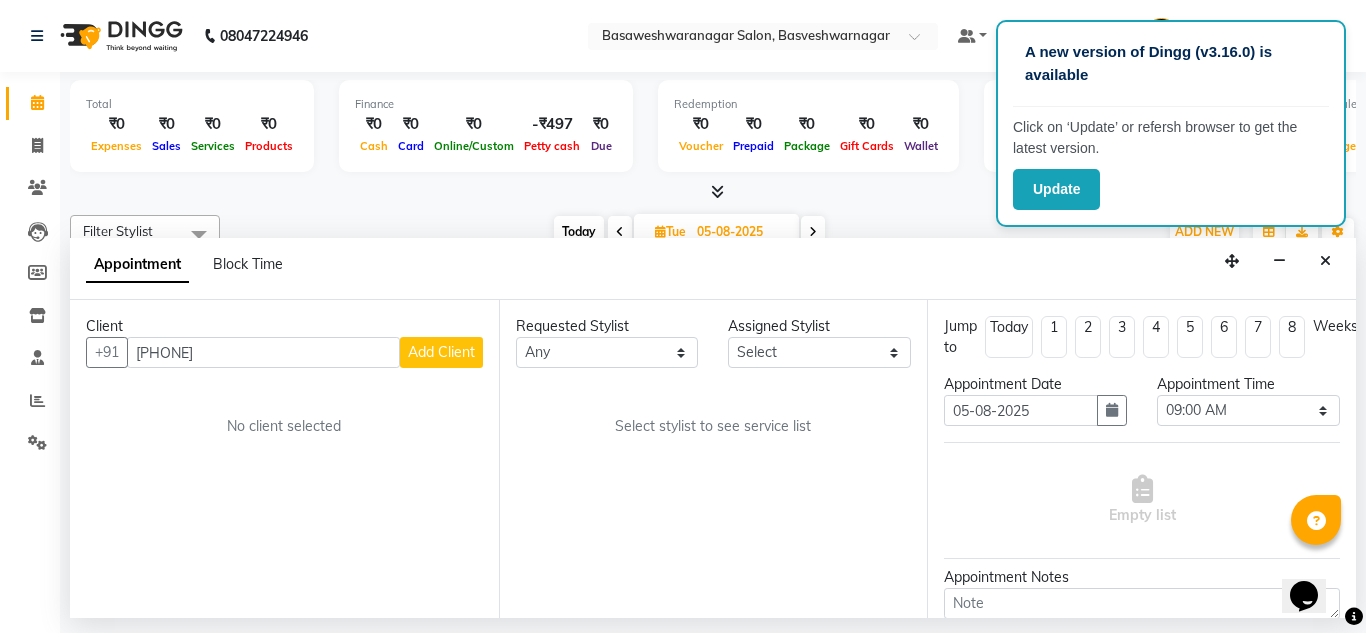 click on "[PHONE]" at bounding box center [263, 352] 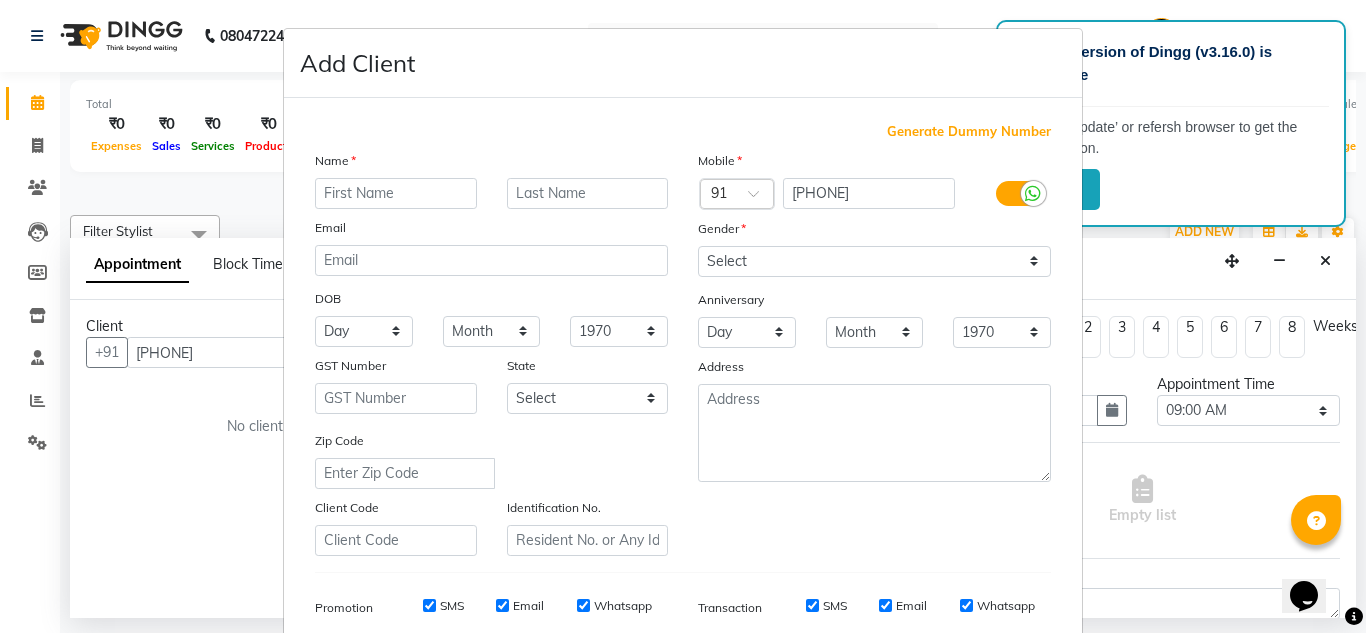 click at bounding box center [396, 193] 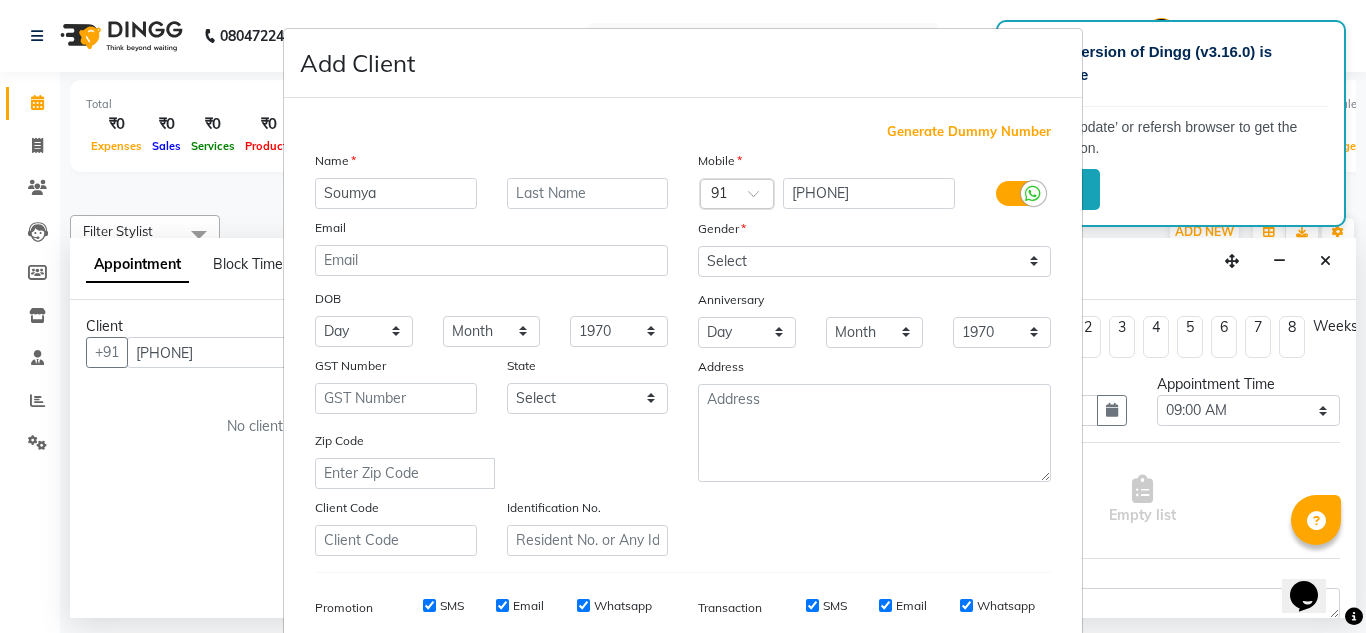 type on "Soumya" 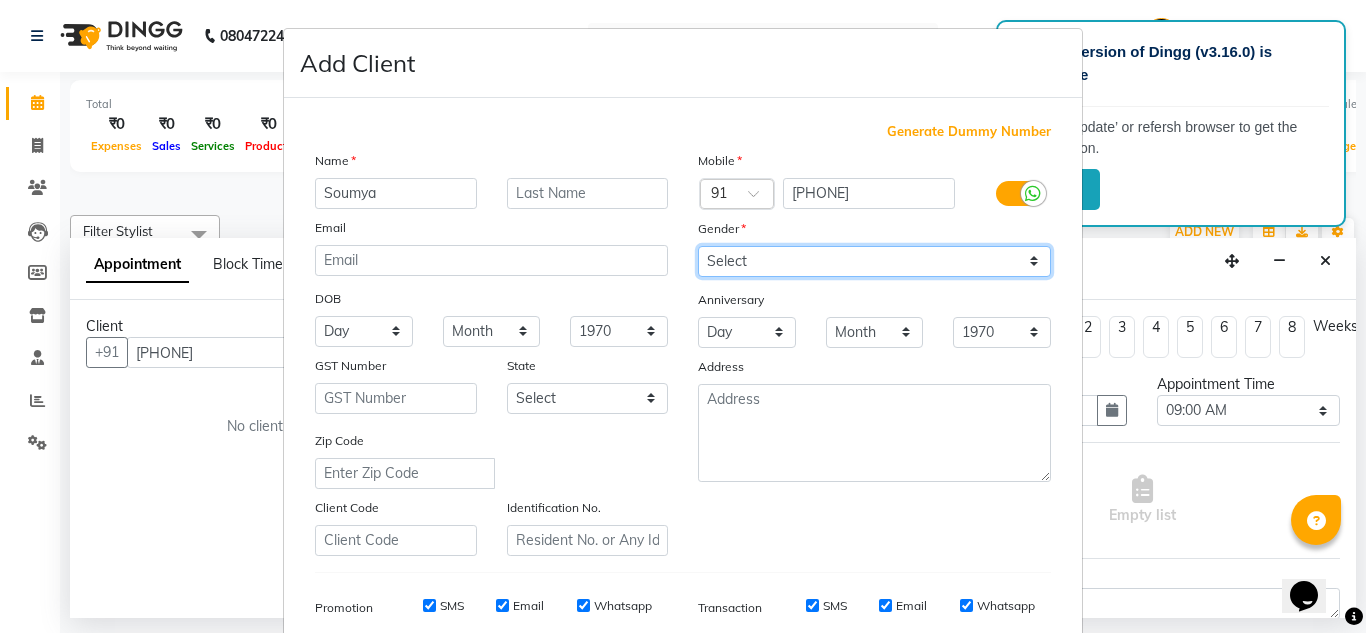 click on "Select Male Female Other Prefer Not To Say" at bounding box center (874, 261) 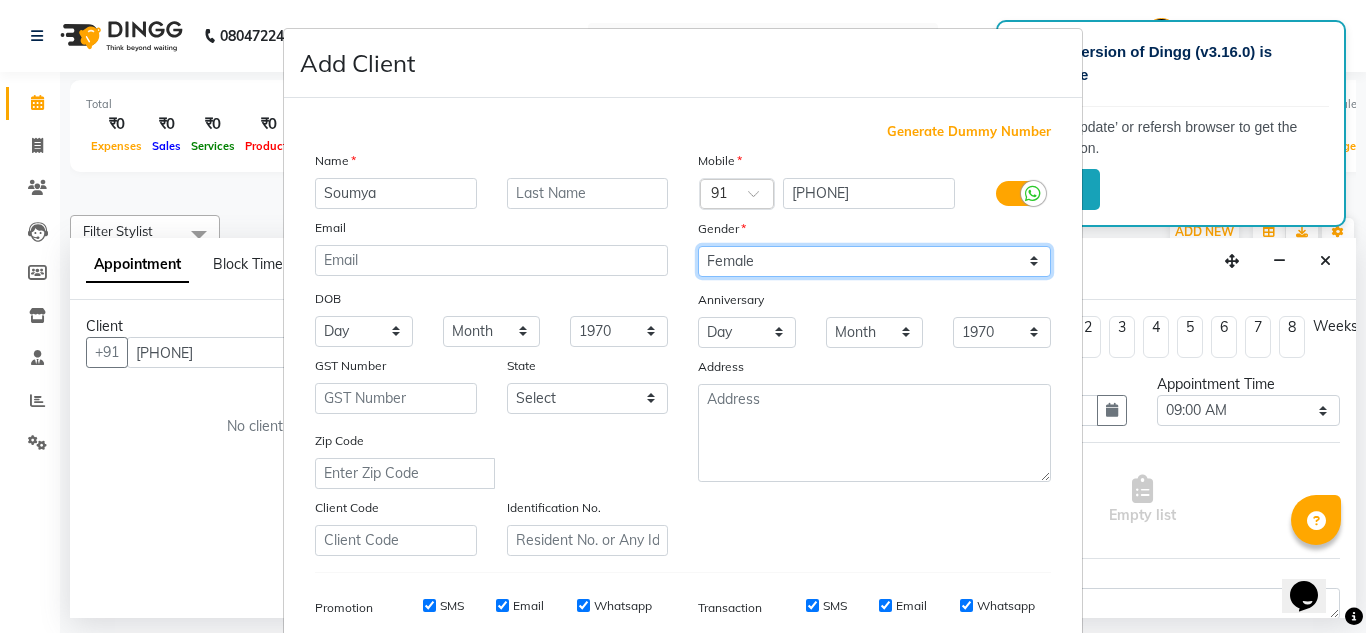 click on "Select Male Female Other Prefer Not To Say" at bounding box center [874, 261] 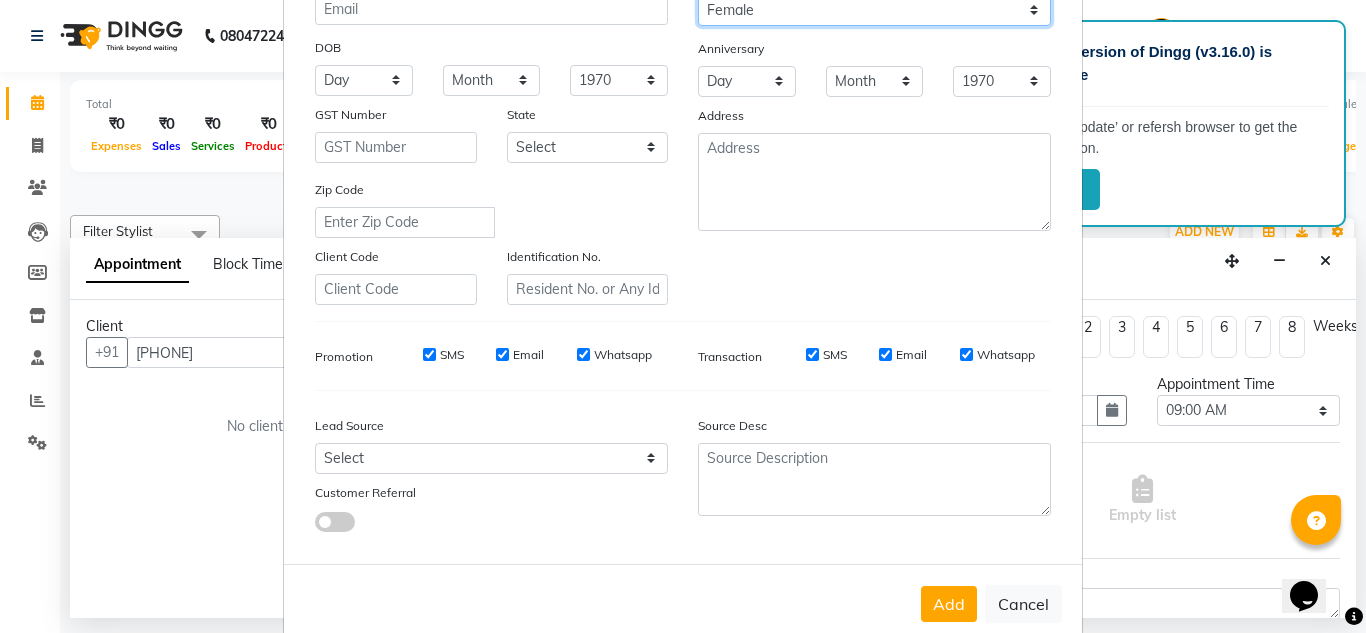scroll, scrollTop: 290, scrollLeft: 0, axis: vertical 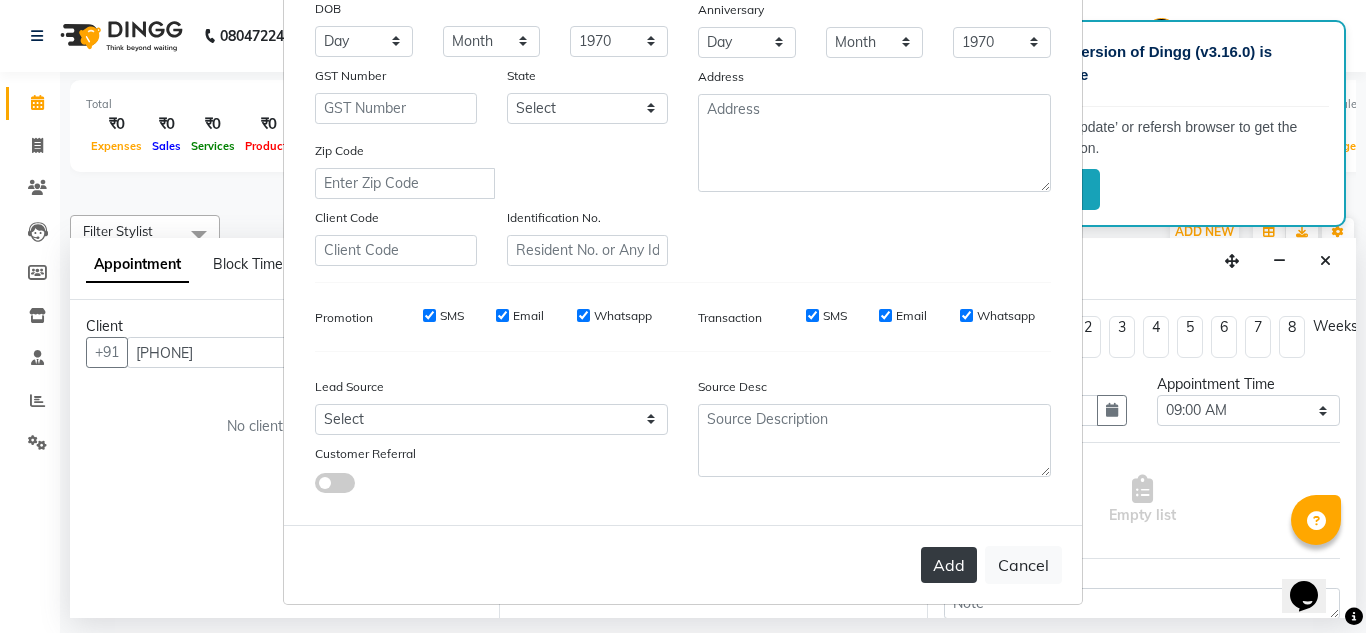 click on "Add" at bounding box center [949, 565] 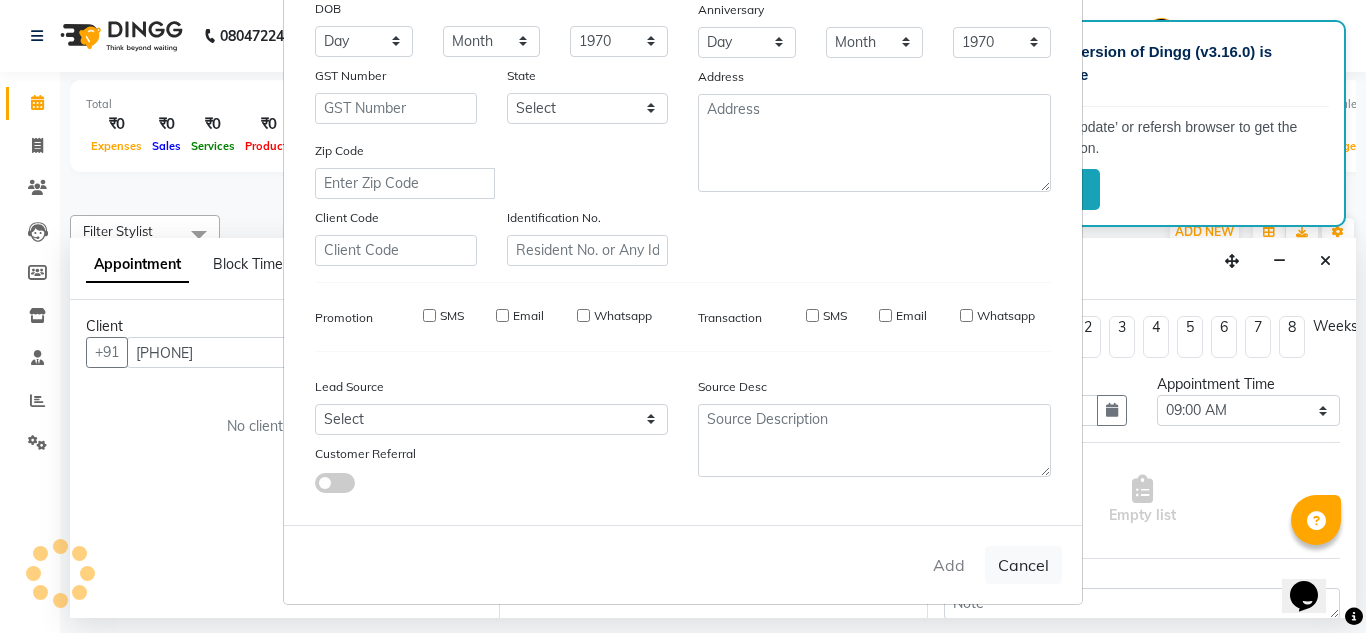 type 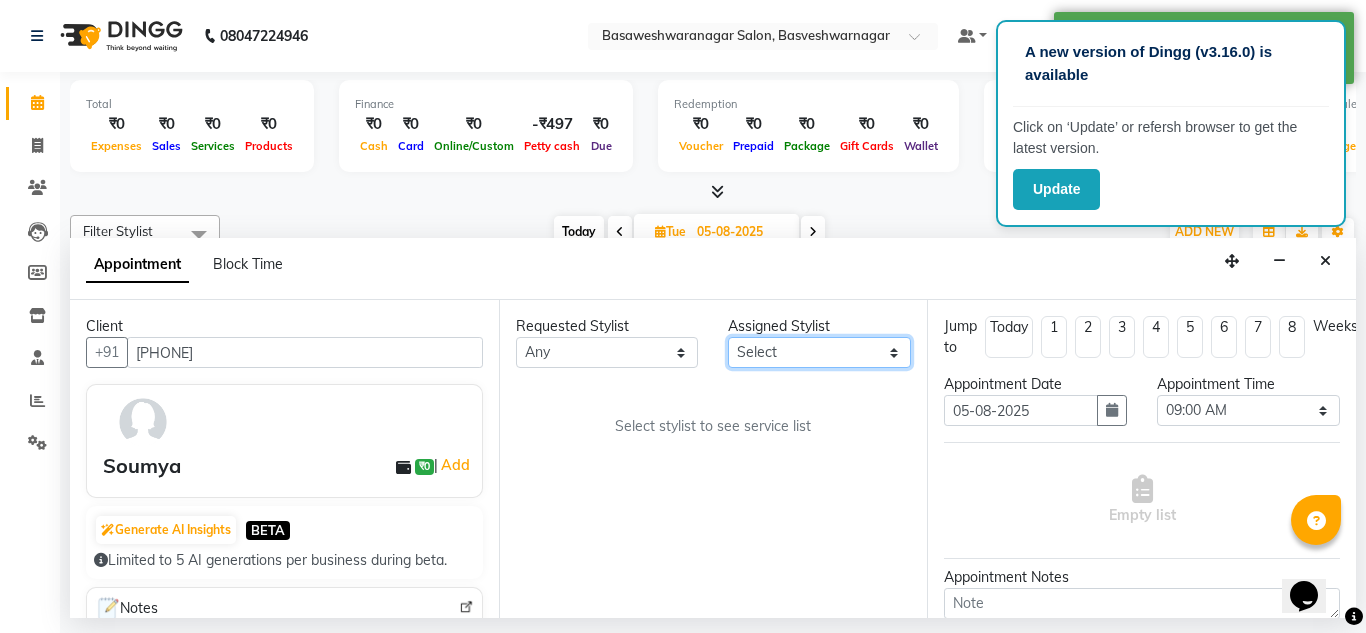 click on "Select ashwini branch manager bsv Dr.Jabin Dr mehzabin GURISH JASSI Jayshree Navya pooja accounts PRATIK RAJEESHA Rasna Sanskruthi shangnimwom SMIRTI SUMITH SUNITHA SUNNY Tanveer  TEZZ The Glam Room theja Trishna urmi" at bounding box center (819, 352) 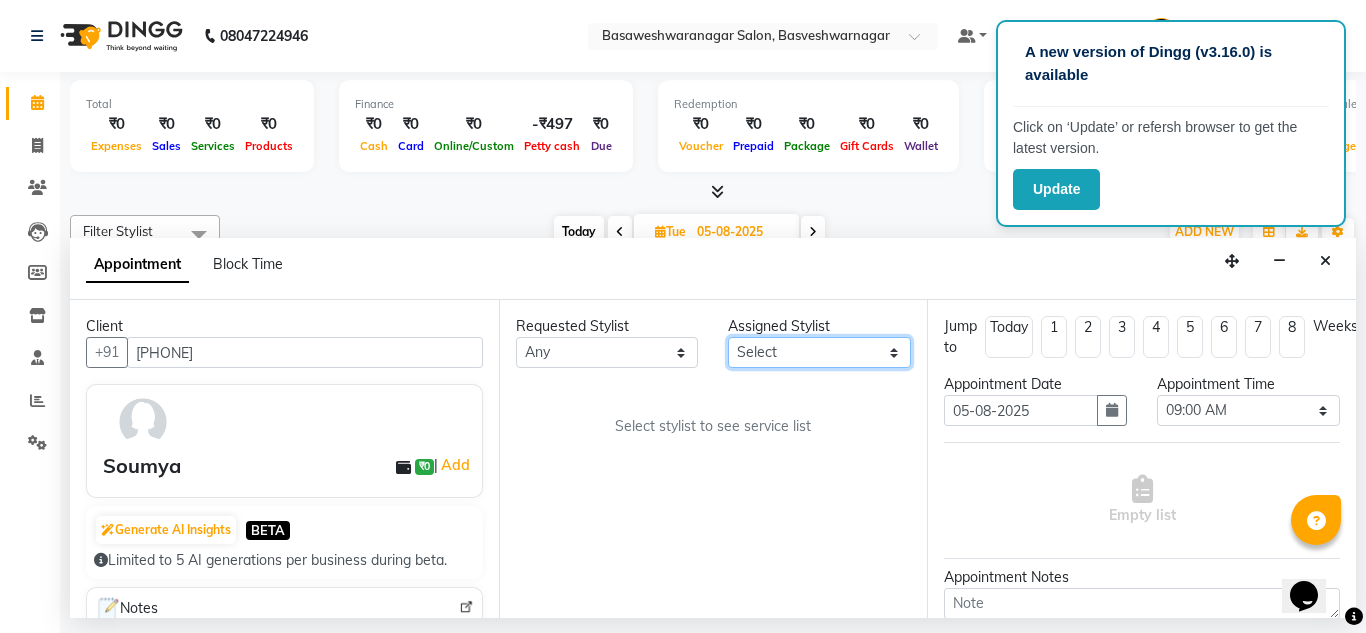 select on "13737" 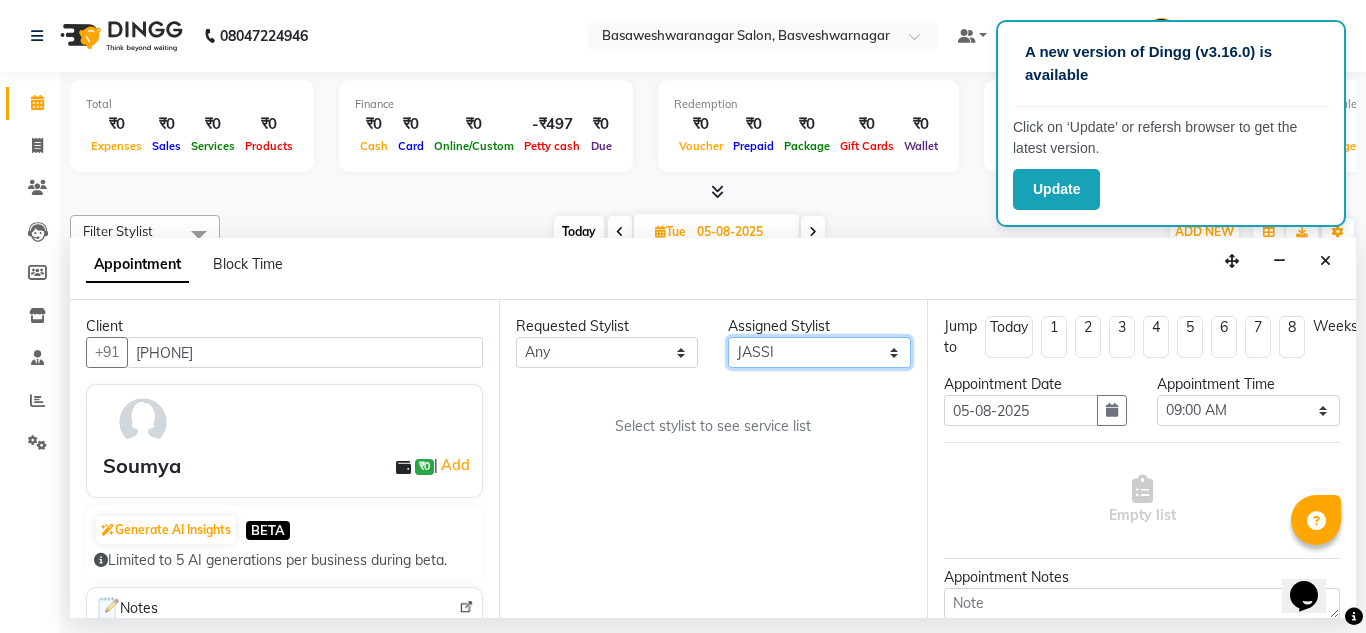 click on "Select ashwini branch manager bsv Dr.Jabin Dr mehzabin GURISH JASSI Jayshree Navya pooja accounts PRATIK RAJEESHA Rasna Sanskruthi shangnimwom SMIRTI SUMITH SUNITHA SUNNY Tanveer  TEZZ The Glam Room theja Trishna urmi" at bounding box center [819, 352] 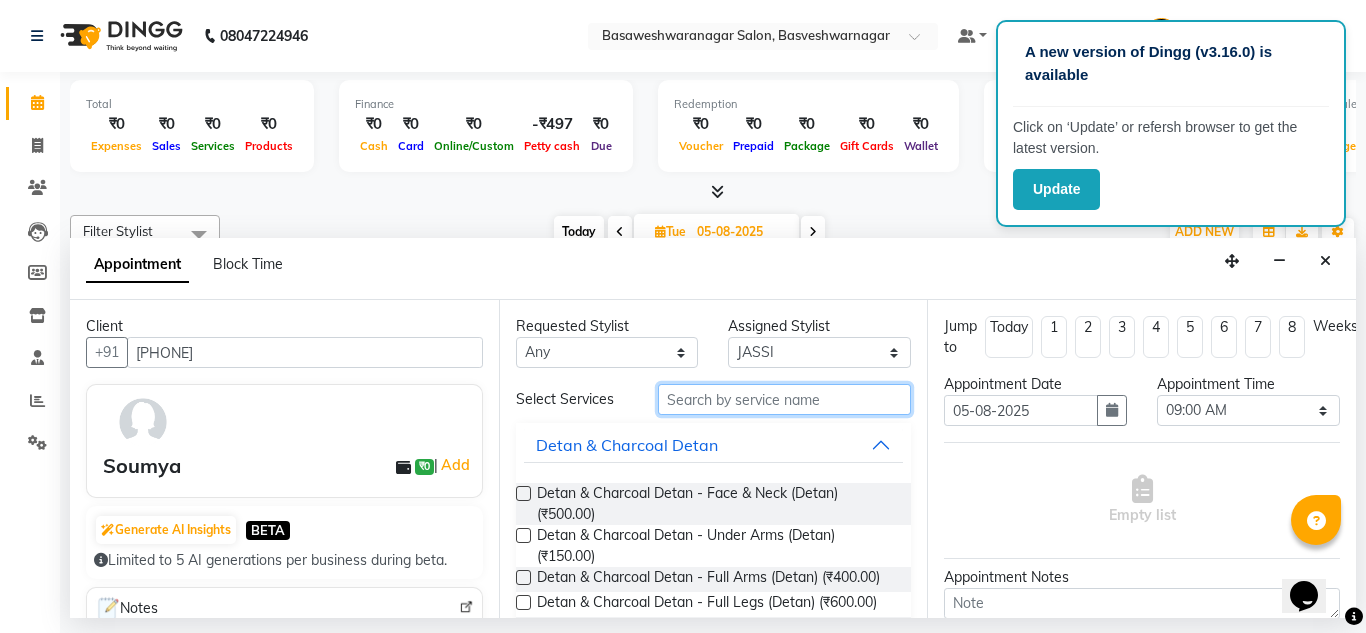 click at bounding box center [785, 399] 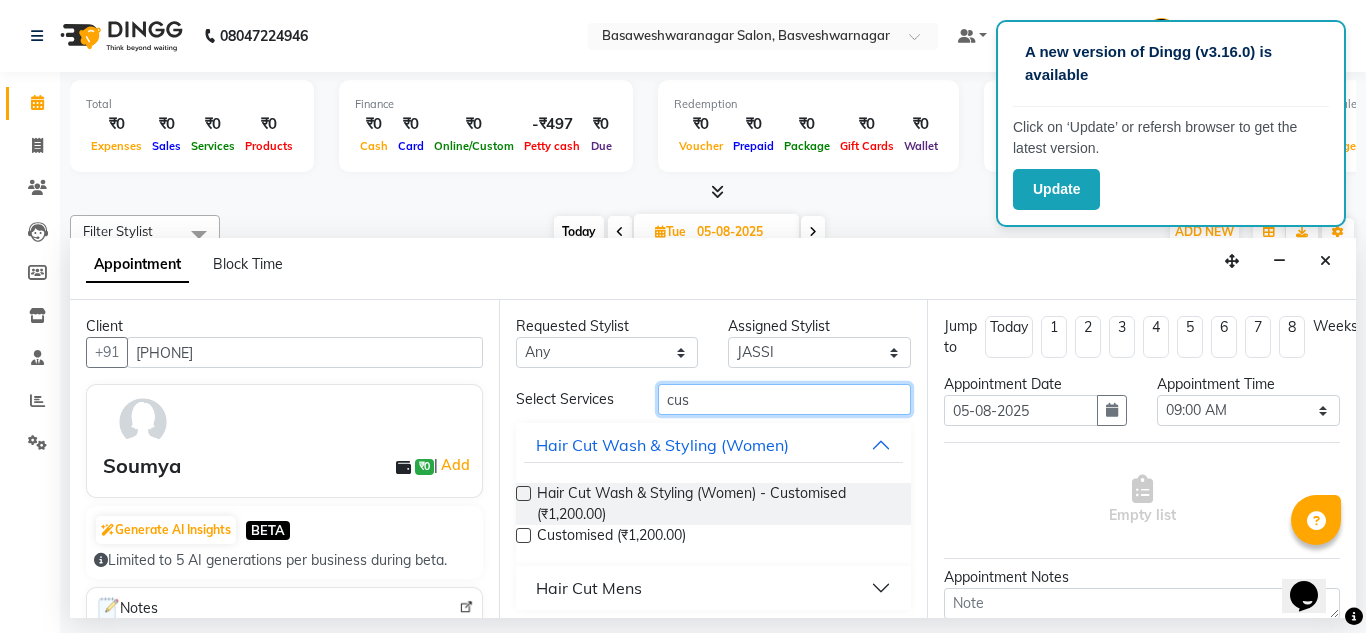 type on "cus" 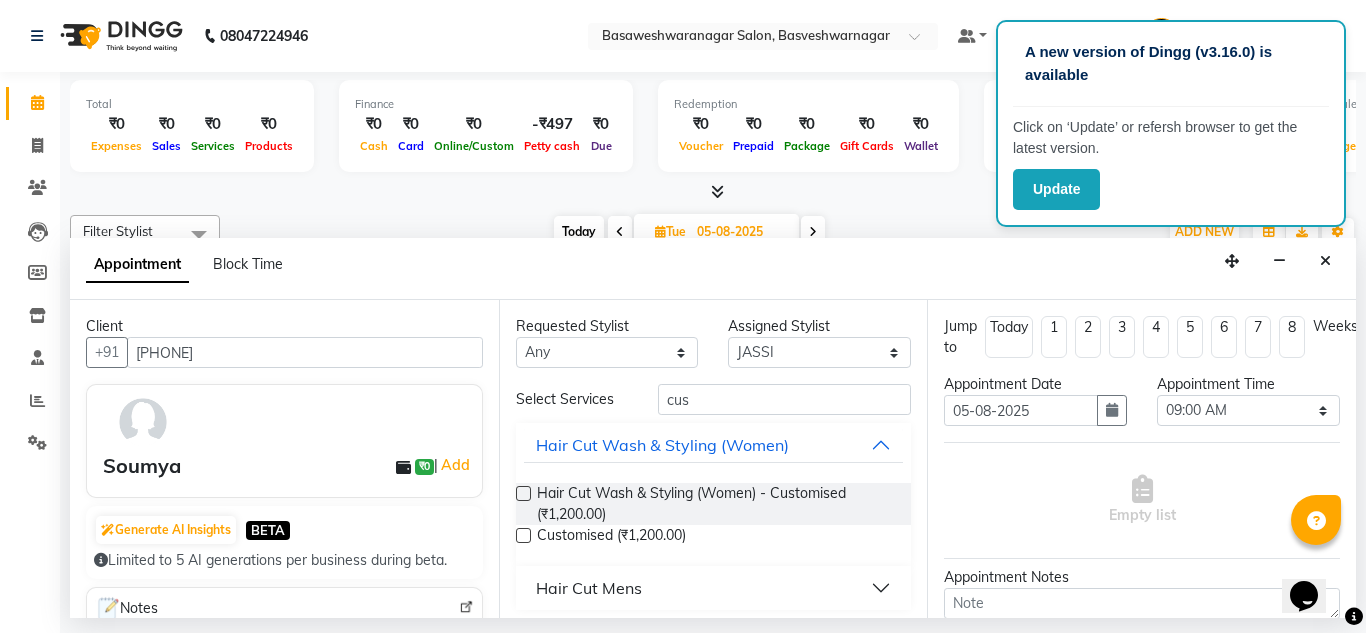 click at bounding box center [523, 493] 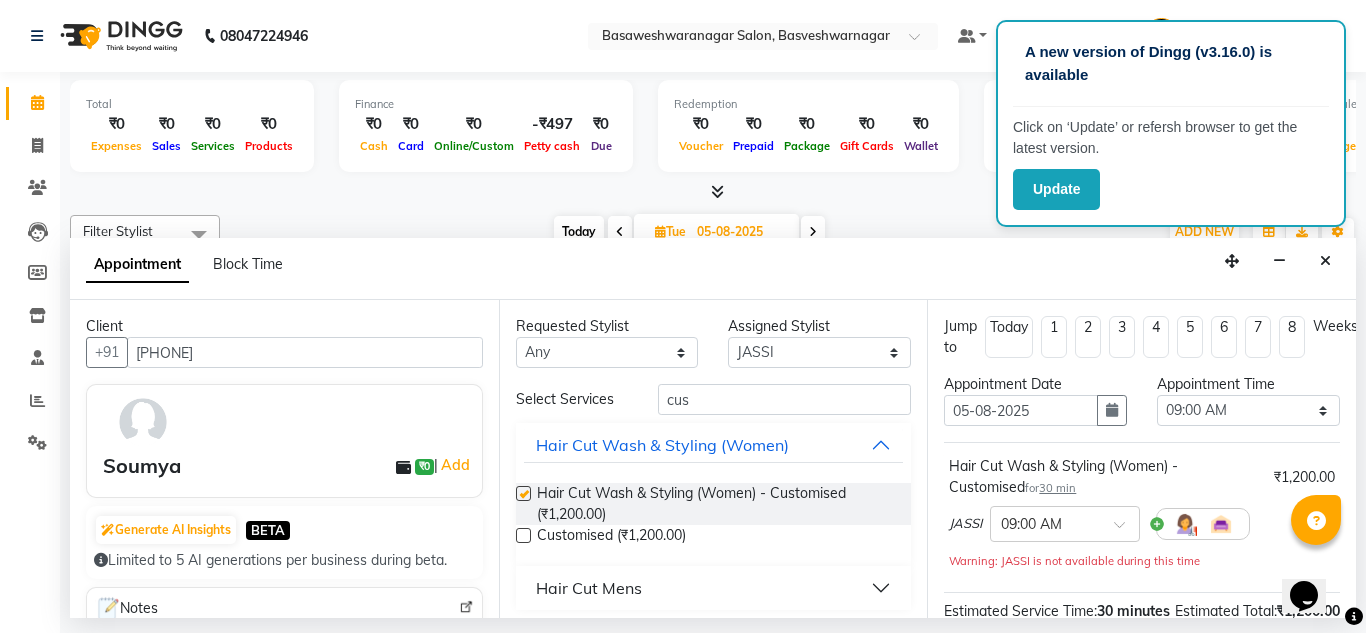 checkbox on "false" 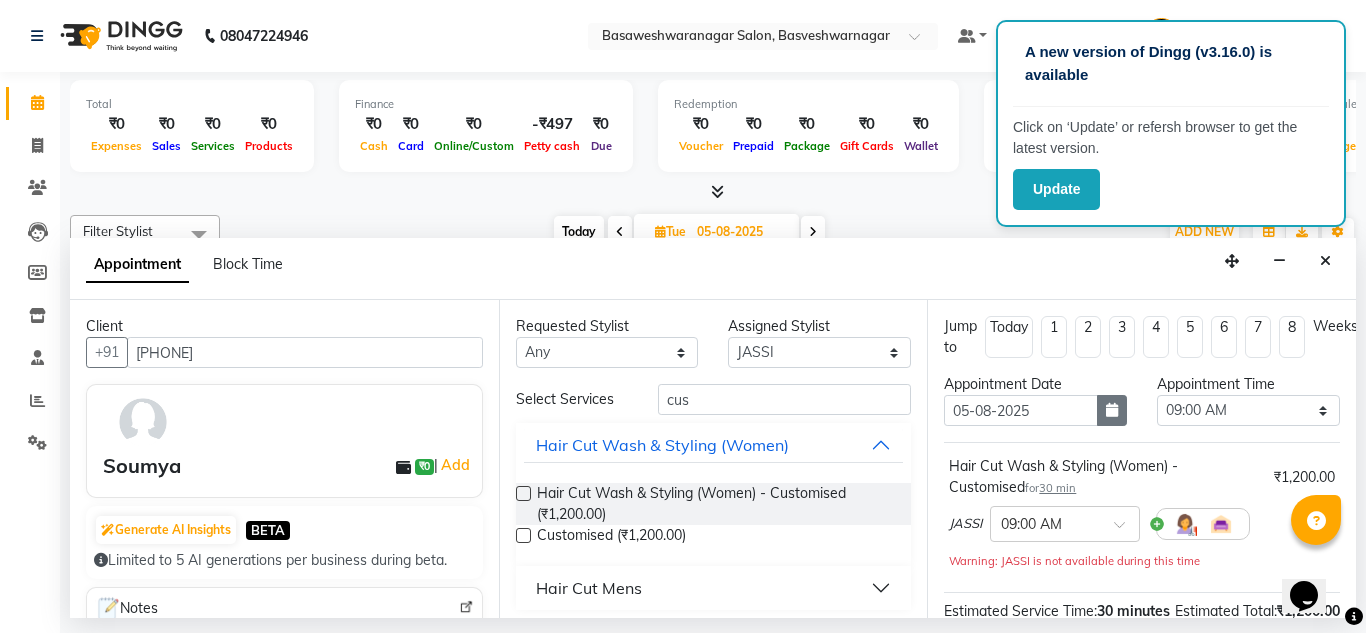 click at bounding box center (1112, 410) 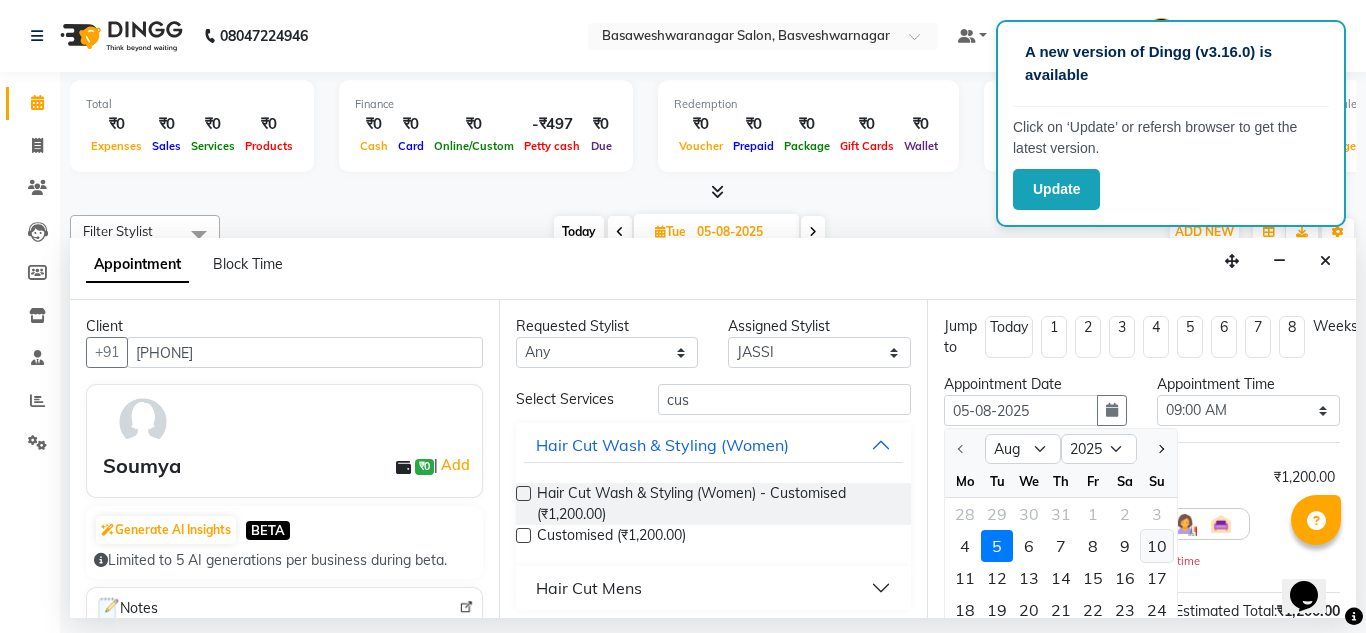 click on "10" at bounding box center [1157, 546] 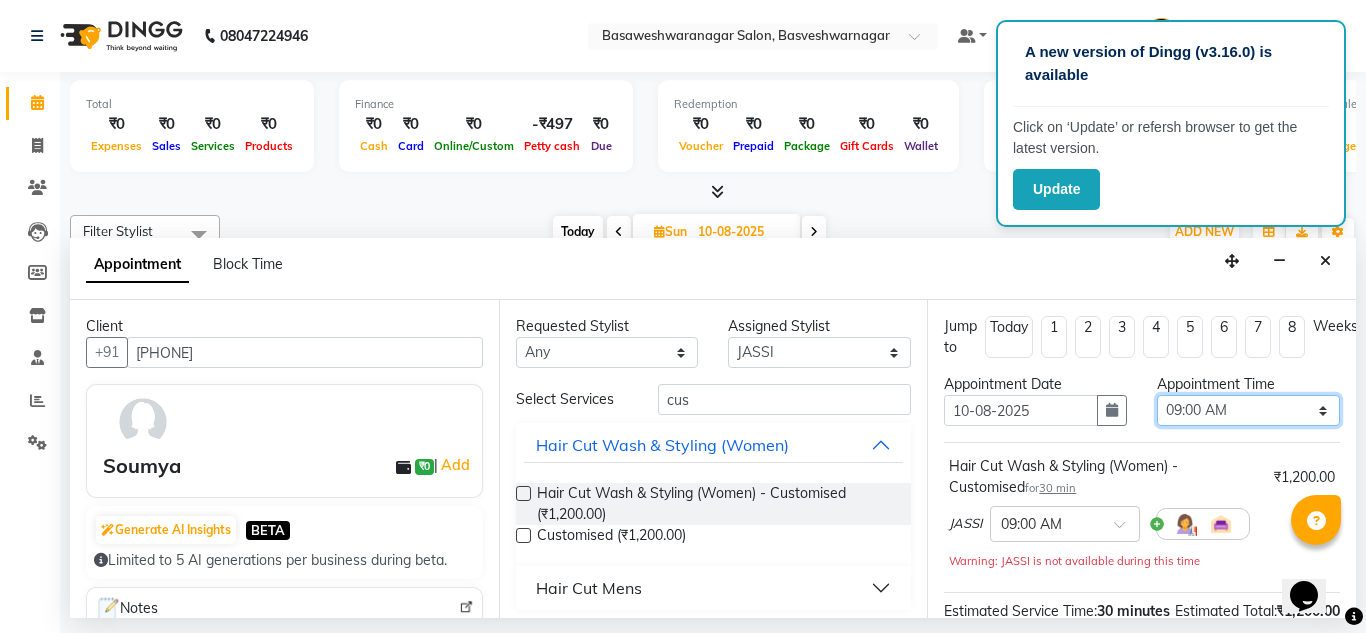 click on "Select 09:00 AM 09:15 AM 09:30 AM 09:45 AM 10:00 AM 10:15 AM 10:30 AM 10:45 AM 11:00 AM 11:15 AM 11:30 AM 11:45 AM 12:00 PM 12:15 PM 12:30 PM 12:45 PM 01:00 PM 01:15 PM 01:30 PM 01:45 PM 02:00 PM 02:15 PM 02:30 PM 02:45 PM 03:00 PM 03:15 PM 03:30 PM 03:45 PM 04:00 PM 04:15 PM 04:30 PM 04:45 PM 05:00 PM 05:15 PM 05:30 PM 05:45 PM 06:00 PM 06:15 PM 06:30 PM 06:45 PM 07:00 PM 07:15 PM 07:30 PM 07:45 PM 08:00 PM" at bounding box center (1248, 410) 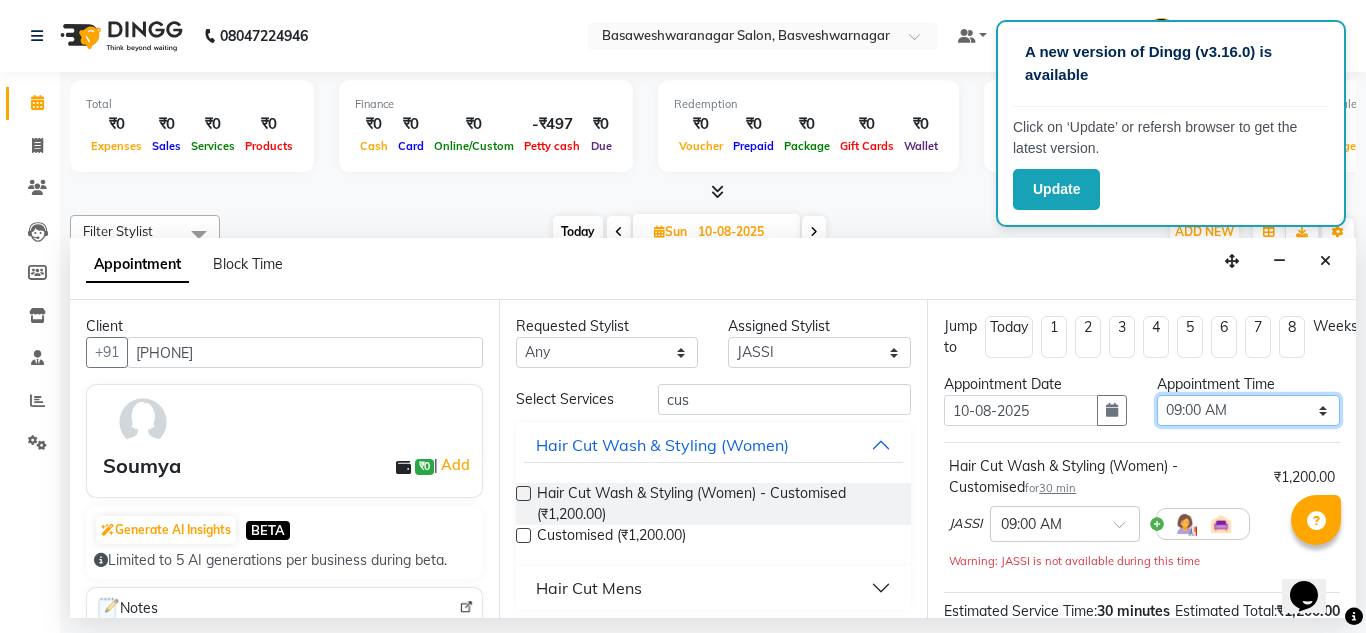 select on "840" 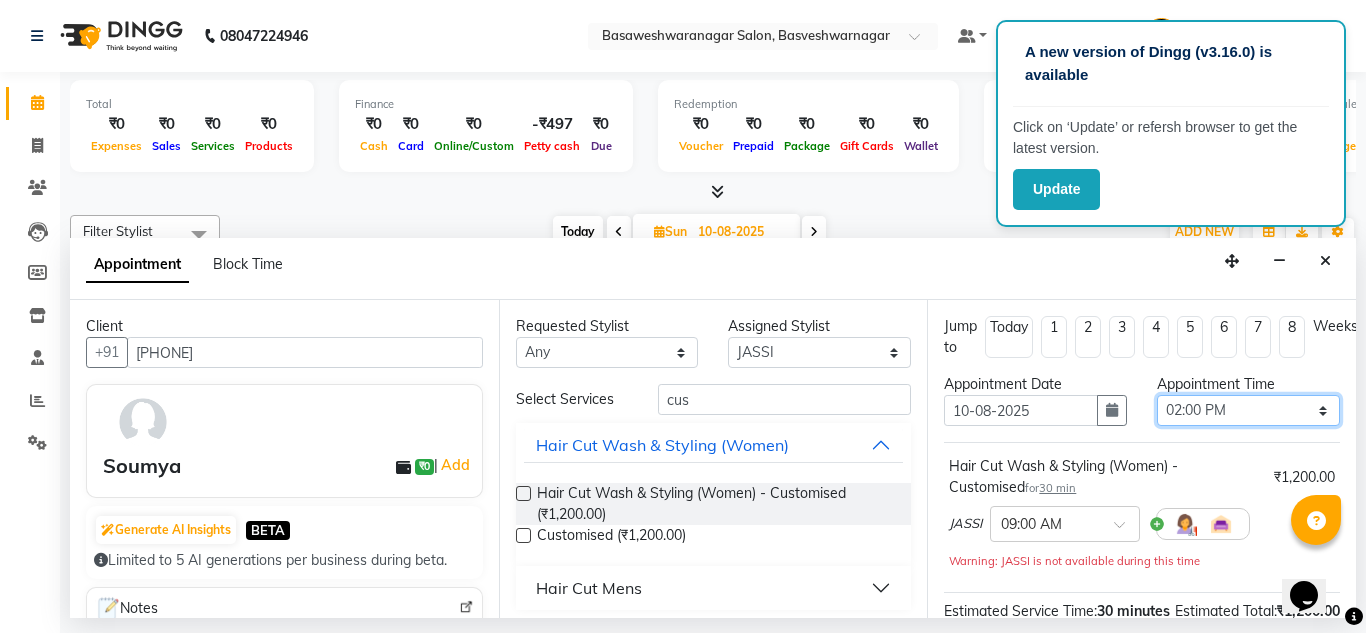 click on "Select 09:00 AM 09:15 AM 09:30 AM 09:45 AM 10:00 AM 10:15 AM 10:30 AM 10:45 AM 11:00 AM 11:15 AM 11:30 AM 11:45 AM 12:00 PM 12:15 PM 12:30 PM 12:45 PM 01:00 PM 01:15 PM 01:30 PM 01:45 PM 02:00 PM 02:15 PM 02:30 PM 02:45 PM 03:00 PM 03:15 PM 03:30 PM 03:45 PM 04:00 PM 04:15 PM 04:30 PM 04:45 PM 05:00 PM 05:15 PM 05:30 PM 05:45 PM 06:00 PM 06:15 PM 06:30 PM 06:45 PM 07:00 PM 07:15 PM 07:30 PM 07:45 PM 08:00 PM" at bounding box center (1248, 410) 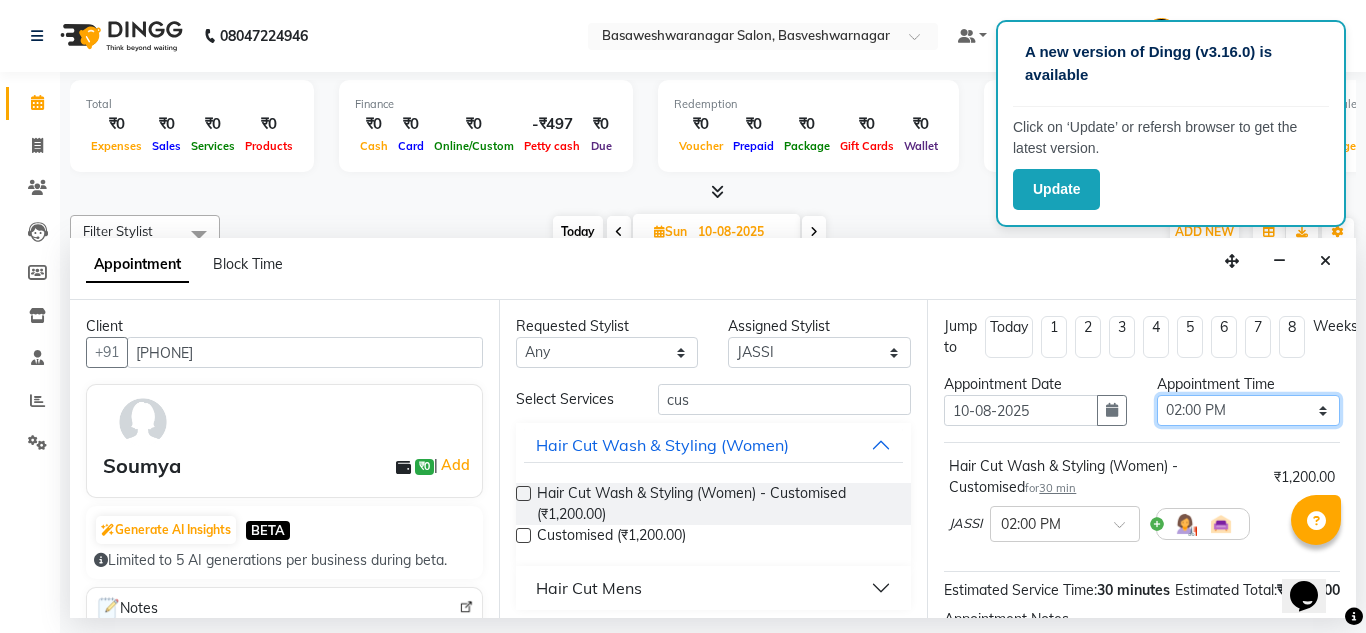 scroll, scrollTop: 265, scrollLeft: 0, axis: vertical 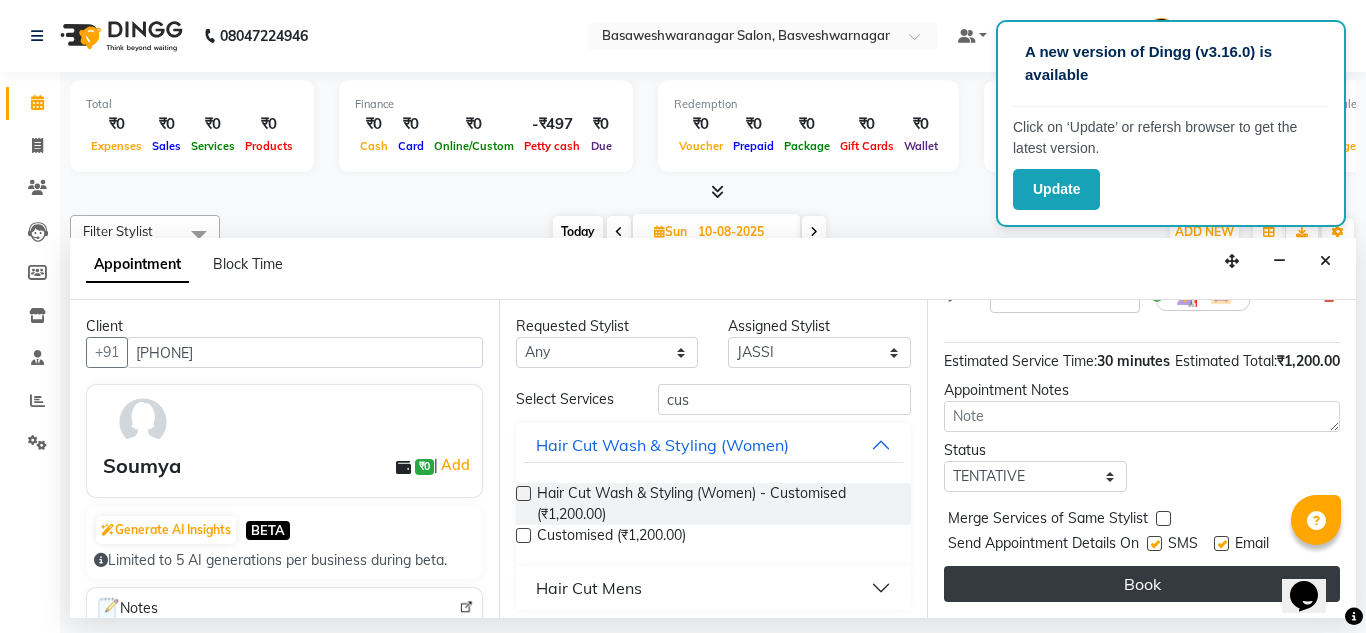 click on "Book" at bounding box center (1142, 584) 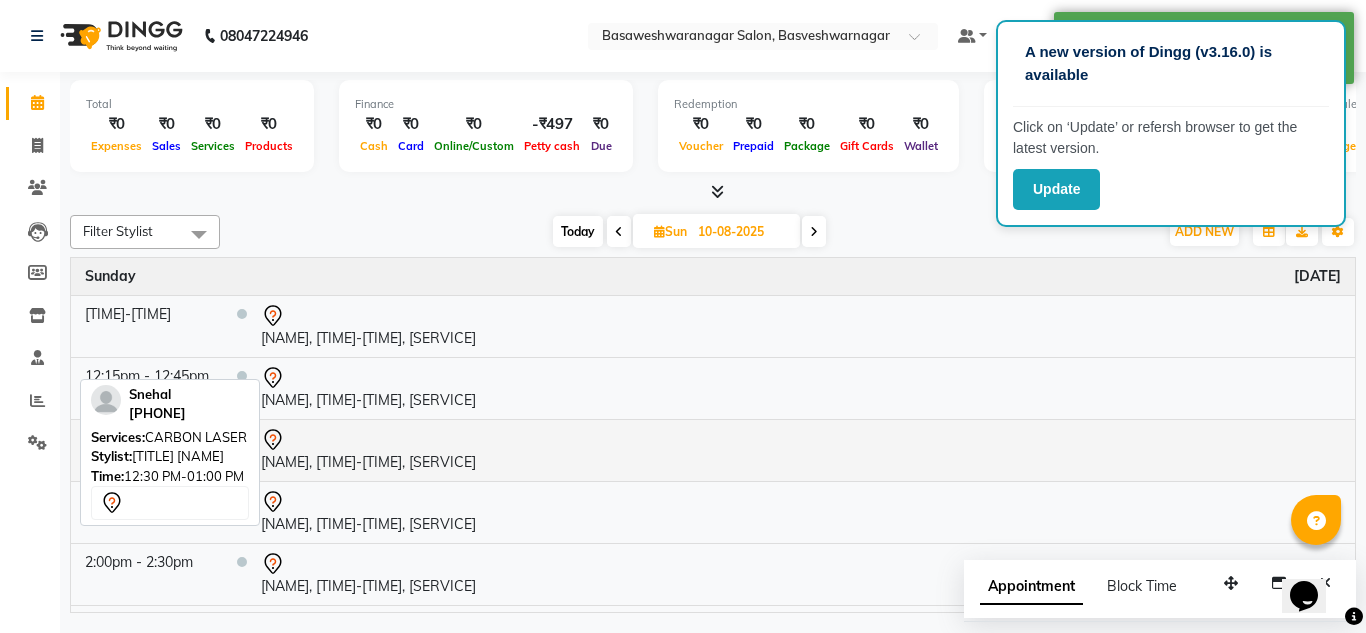 scroll, scrollTop: 55, scrollLeft: 0, axis: vertical 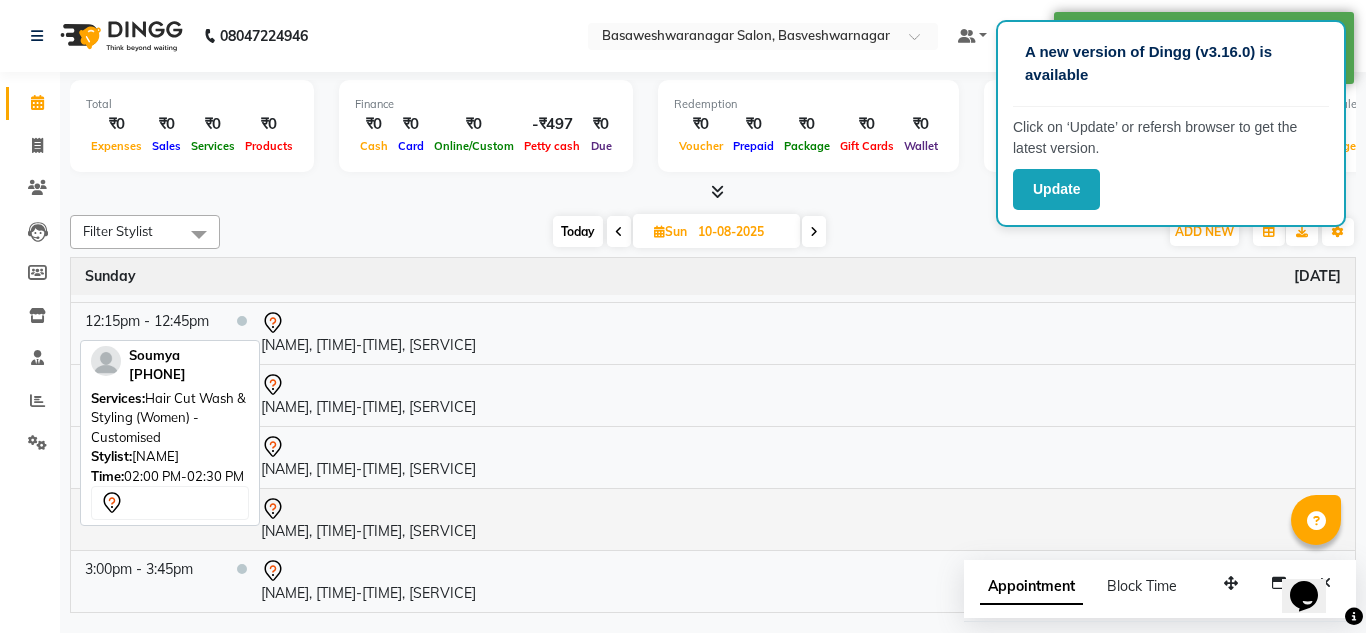 click at bounding box center (801, 509) 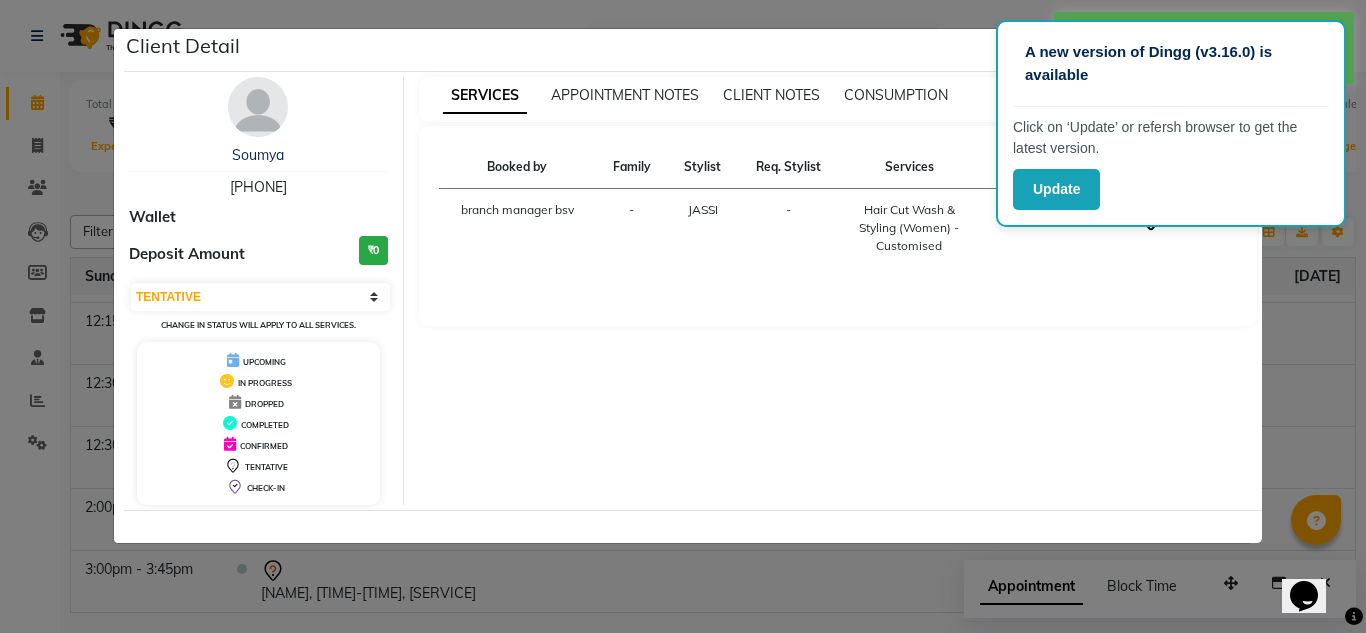 drag, startPoint x: 535, startPoint y: 515, endPoint x: 492, endPoint y: 578, distance: 76.27582 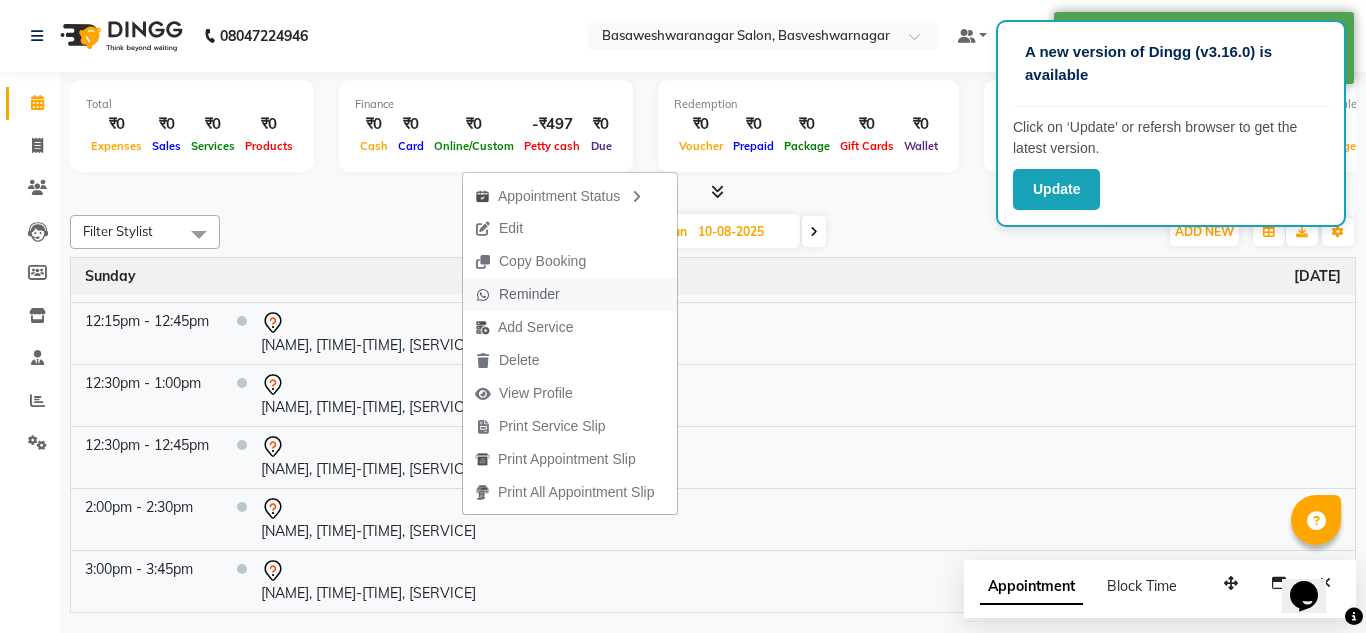 click on "Reminder" at bounding box center [529, 294] 